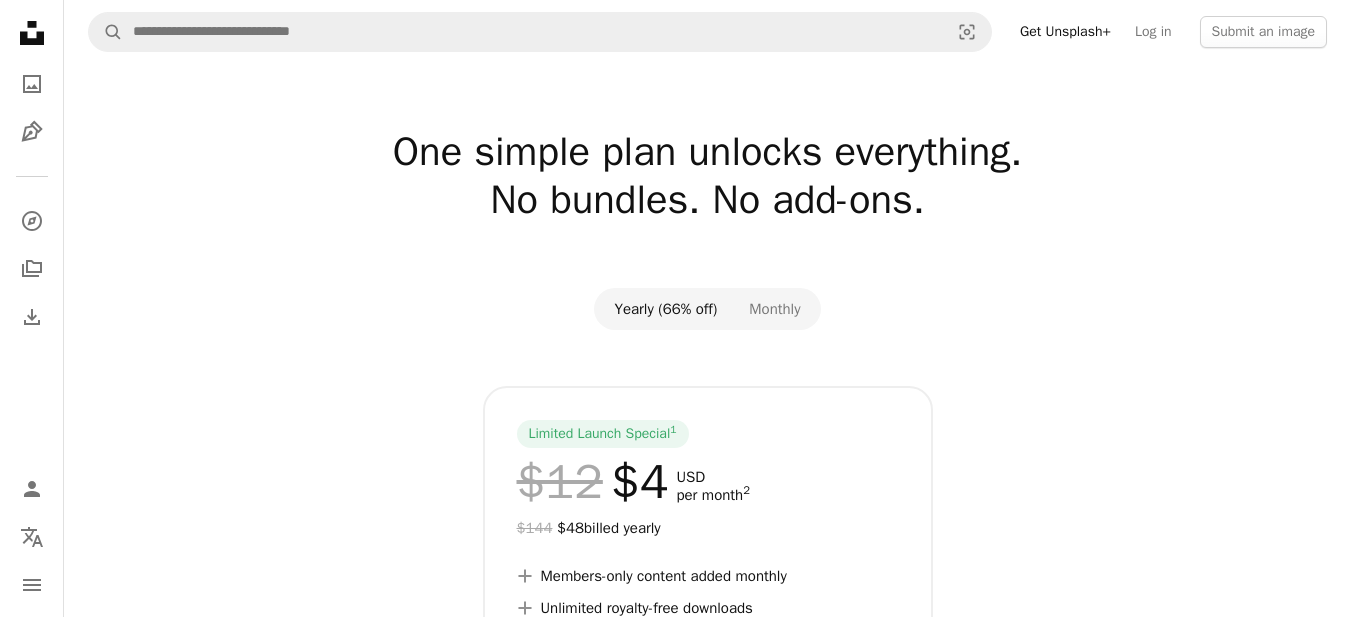 scroll, scrollTop: 0, scrollLeft: 0, axis: both 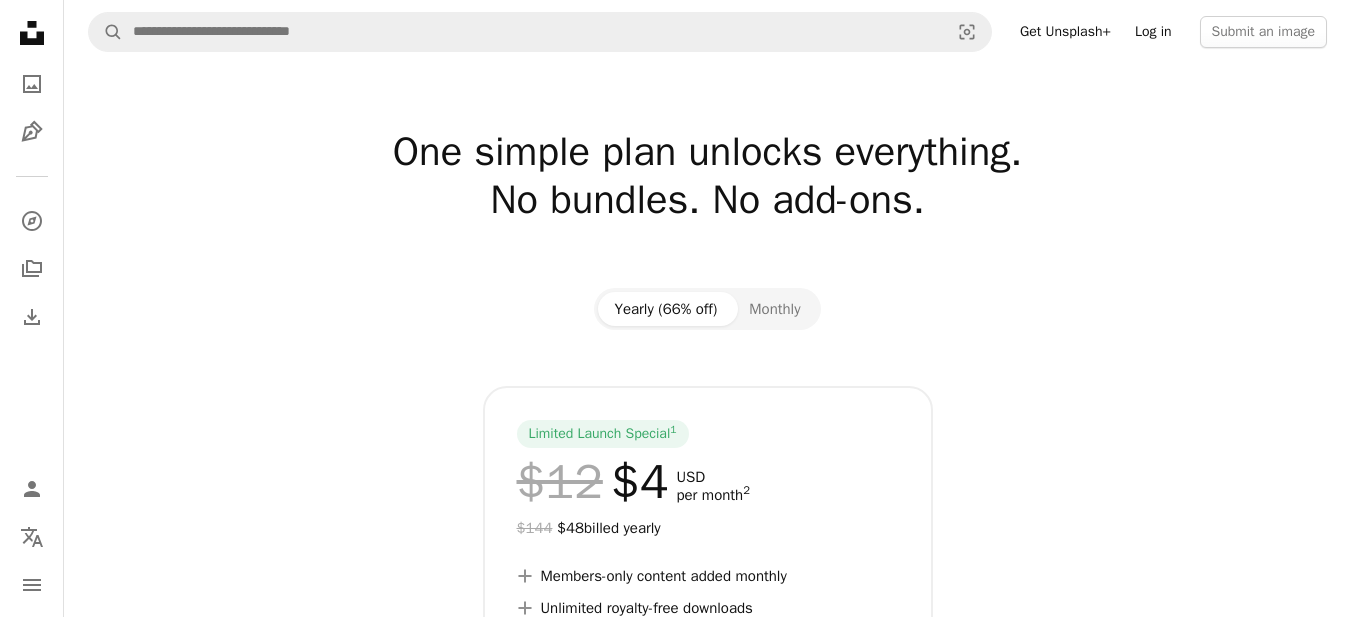 click on "Log in" at bounding box center [1153, 32] 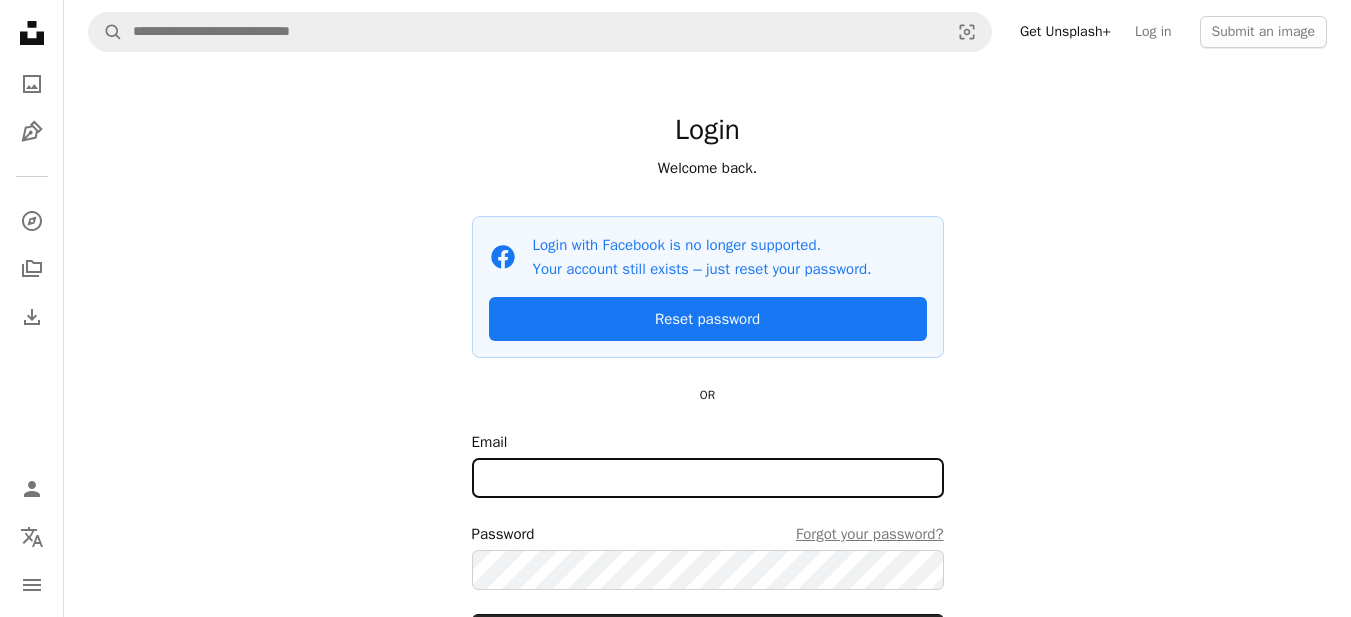 click on "Email" at bounding box center [708, 478] 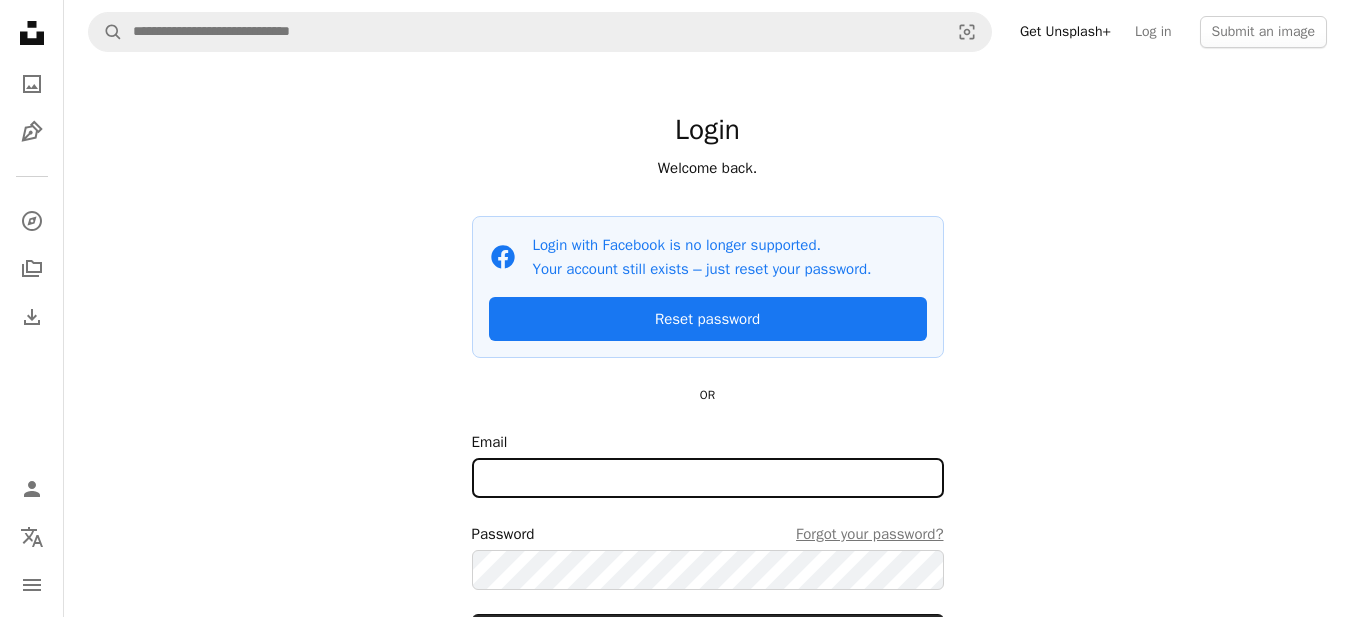 type on "**********" 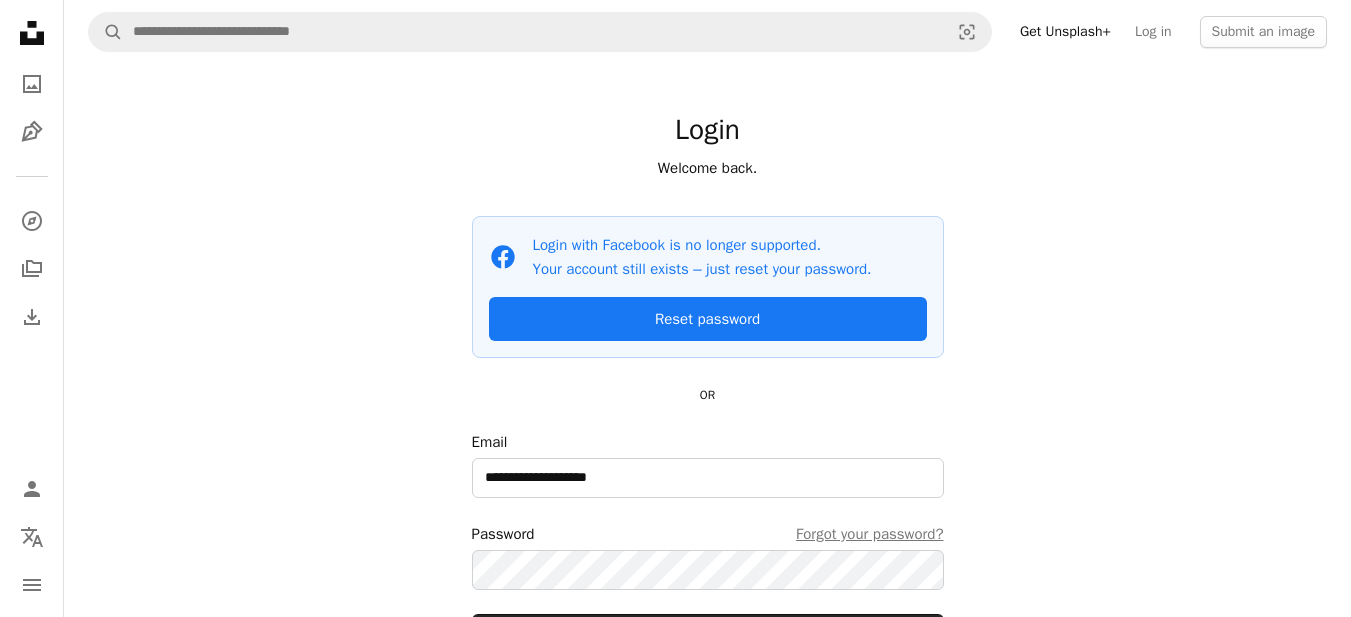 click on "**********" at bounding box center [708, 385] 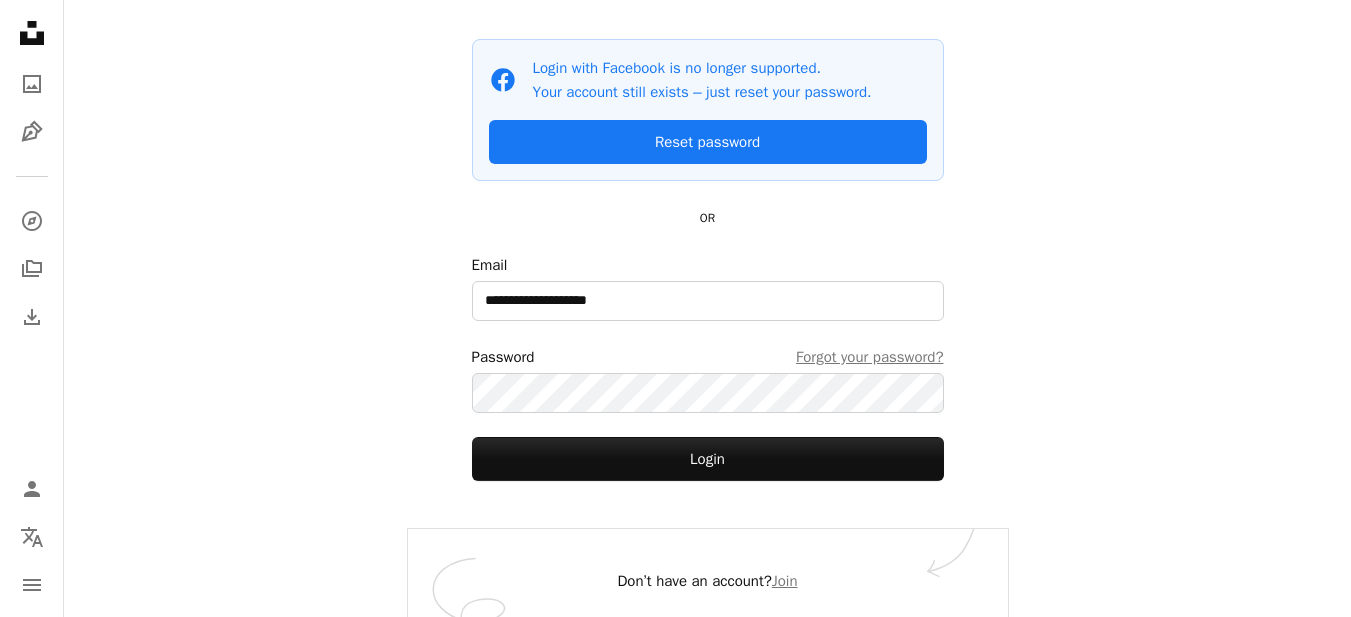 scroll, scrollTop: 193, scrollLeft: 0, axis: vertical 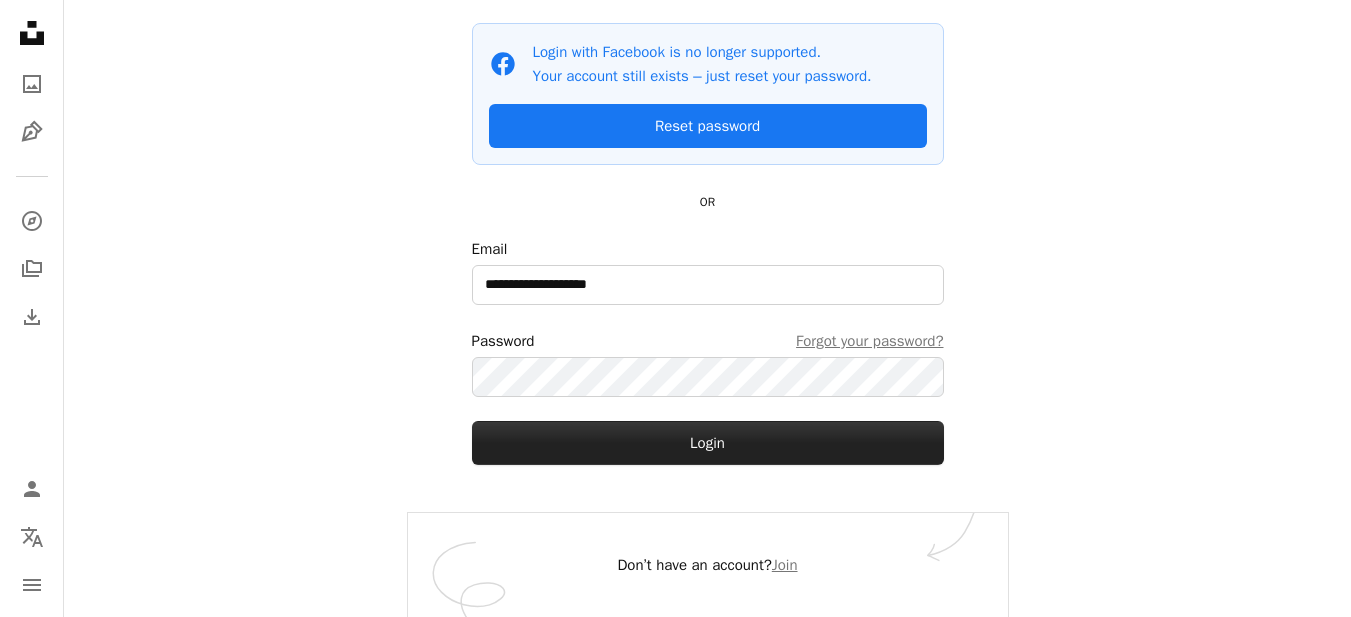 click on "Login" at bounding box center (708, 443) 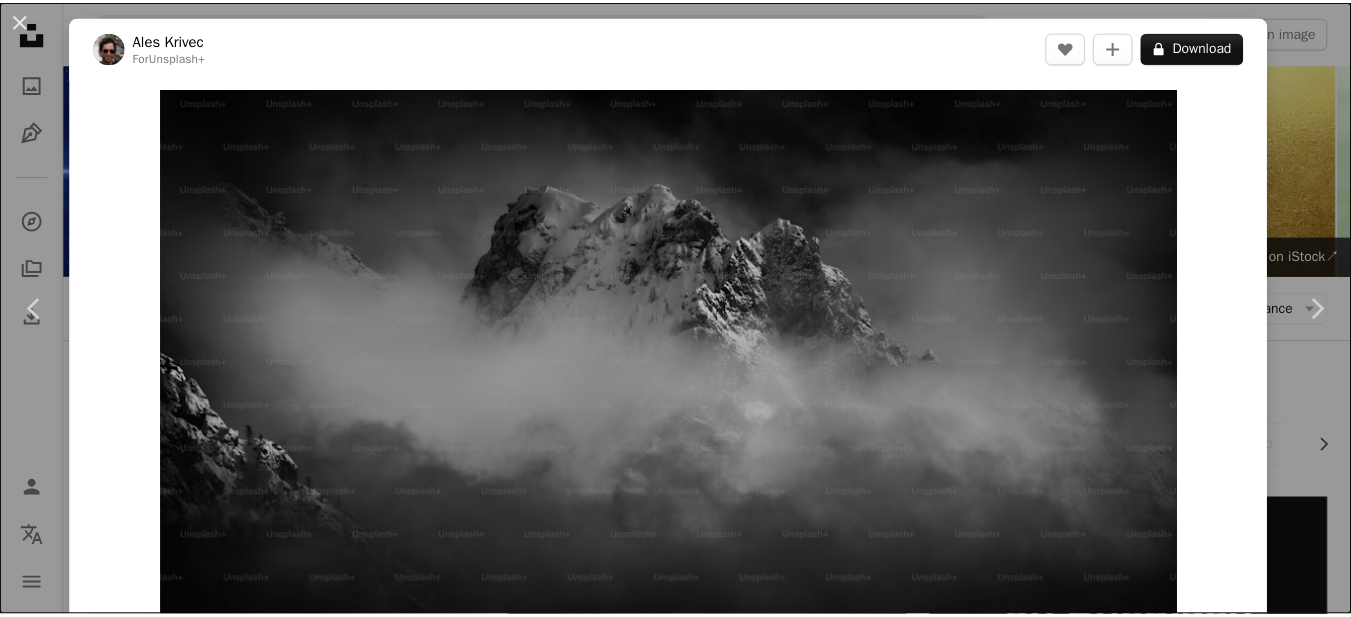 scroll, scrollTop: 1320, scrollLeft: 0, axis: vertical 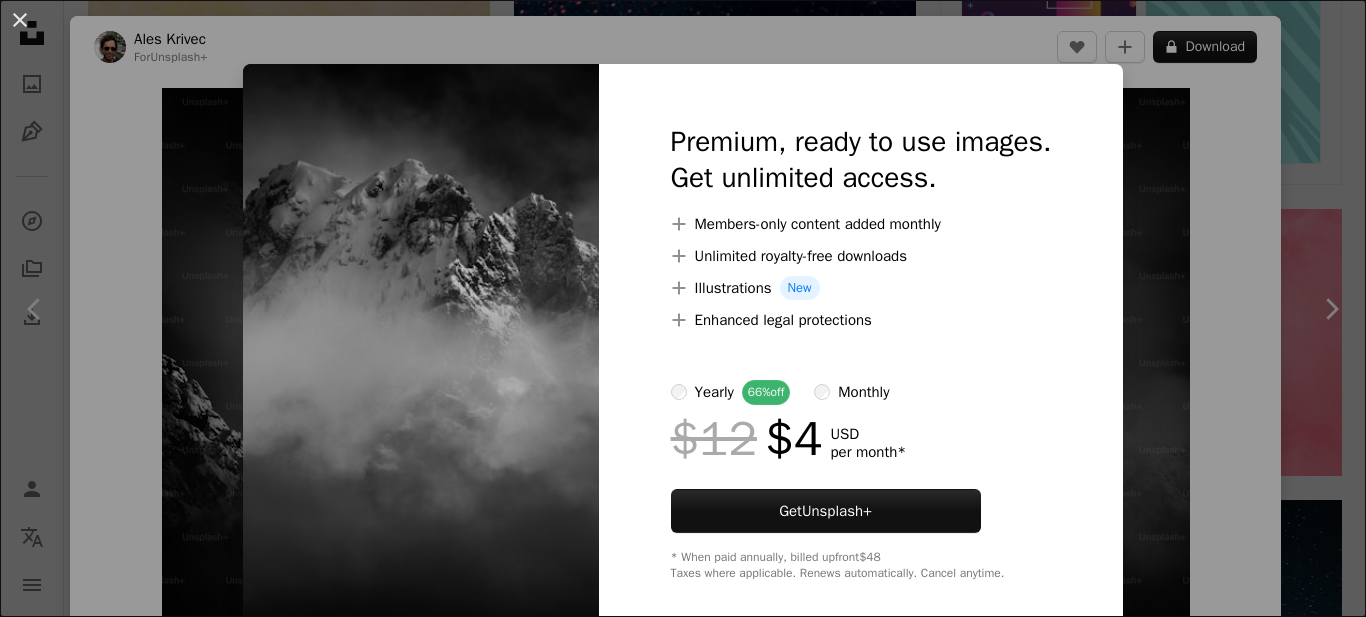 click on "An X shape Premium, ready to use images. Get unlimited access. A plus sign Members-only content added monthly A plus sign Unlimited royalty-free downloads A plus sign Illustrations  New A plus sign Enhanced legal protections yearly 66%  off monthly $12   $4 USD per month * Get  Unsplash+ * When paid annually, billed upfront  $48 Taxes where applicable. Renews automatically. Cancel anytime." at bounding box center [683, 308] 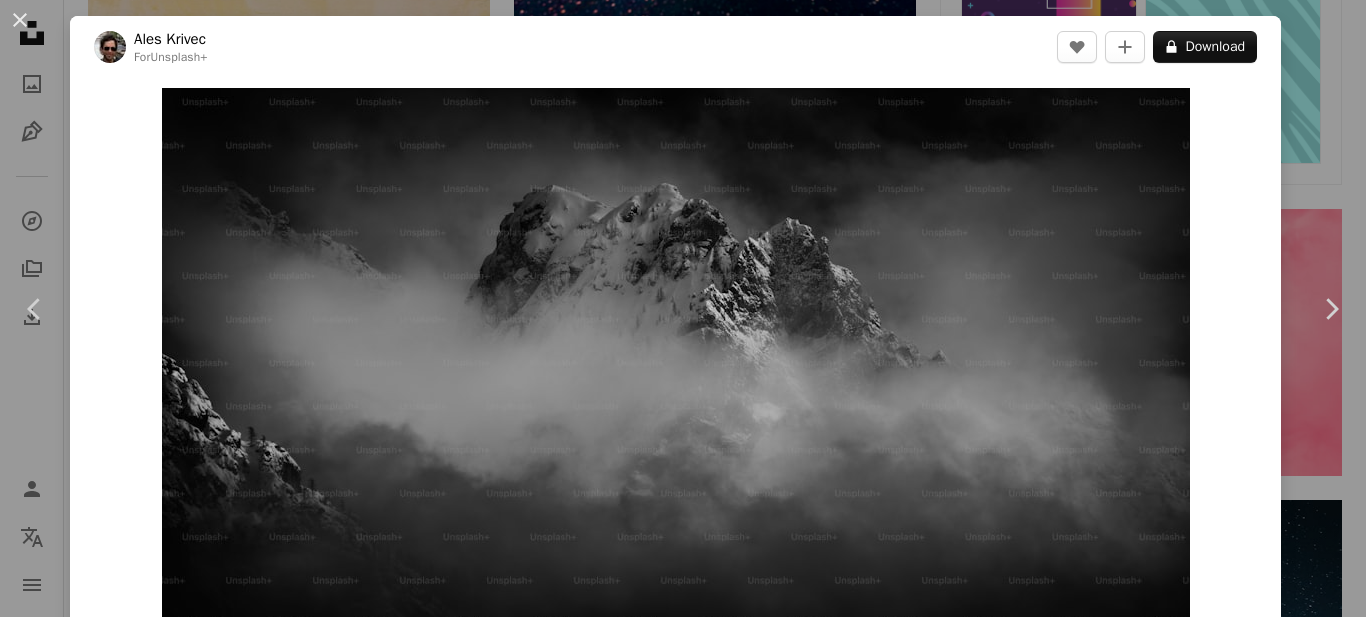 click on "Zoom in" at bounding box center (675, 378) 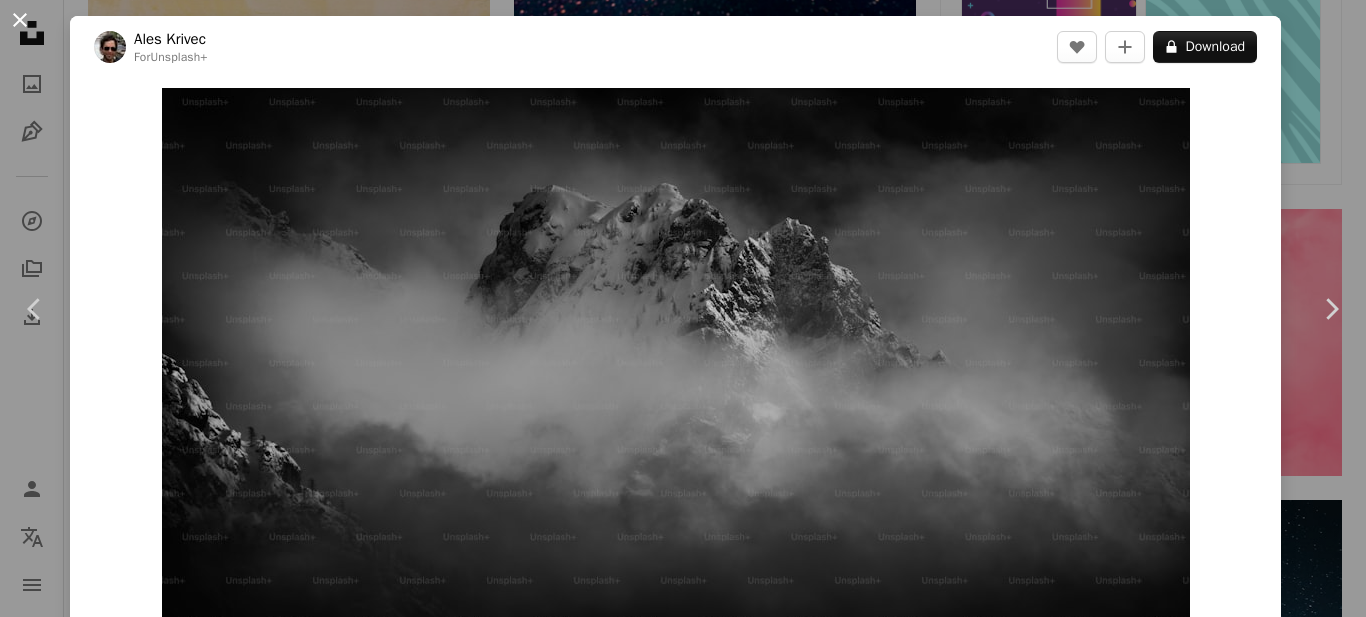 click on "An X shape" at bounding box center [20, 20] 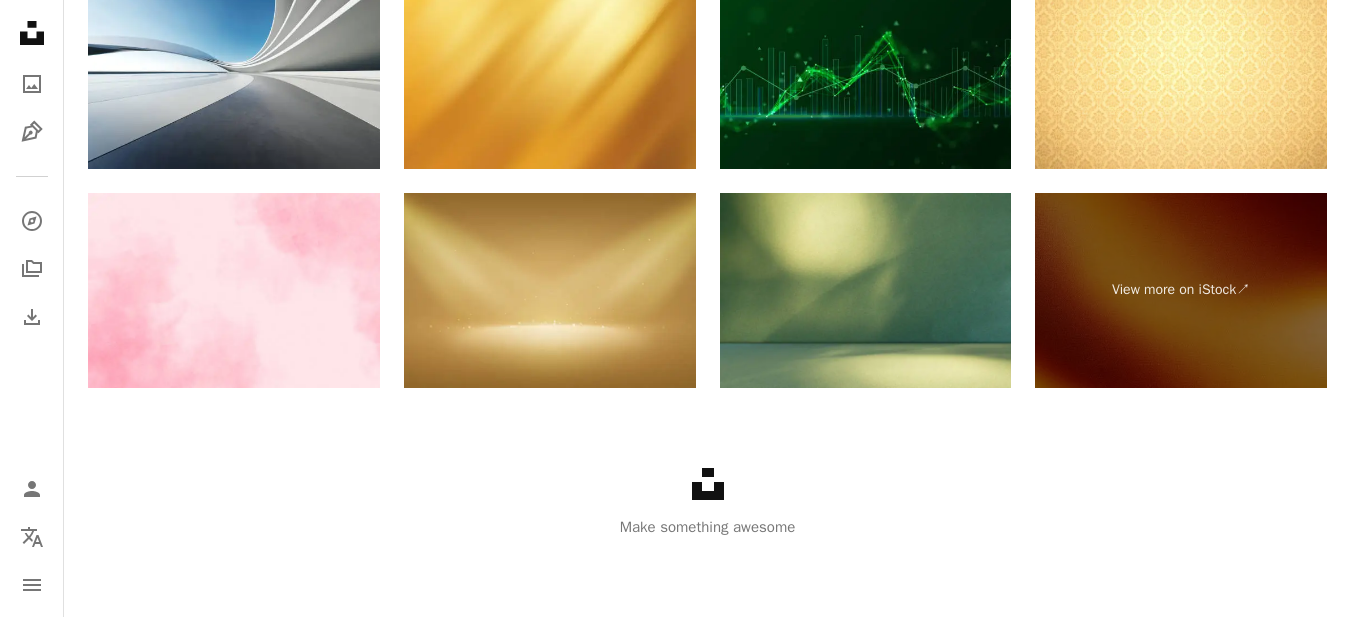 scroll, scrollTop: 4239, scrollLeft: 0, axis: vertical 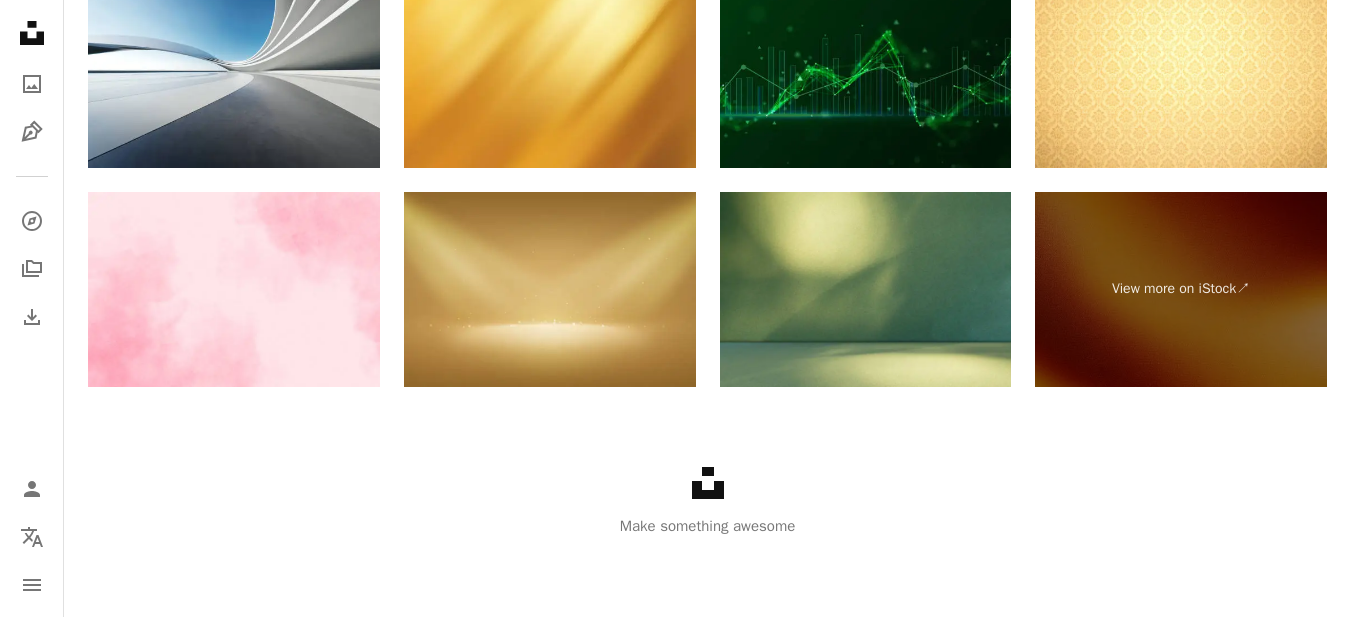 click at bounding box center (866, 71) 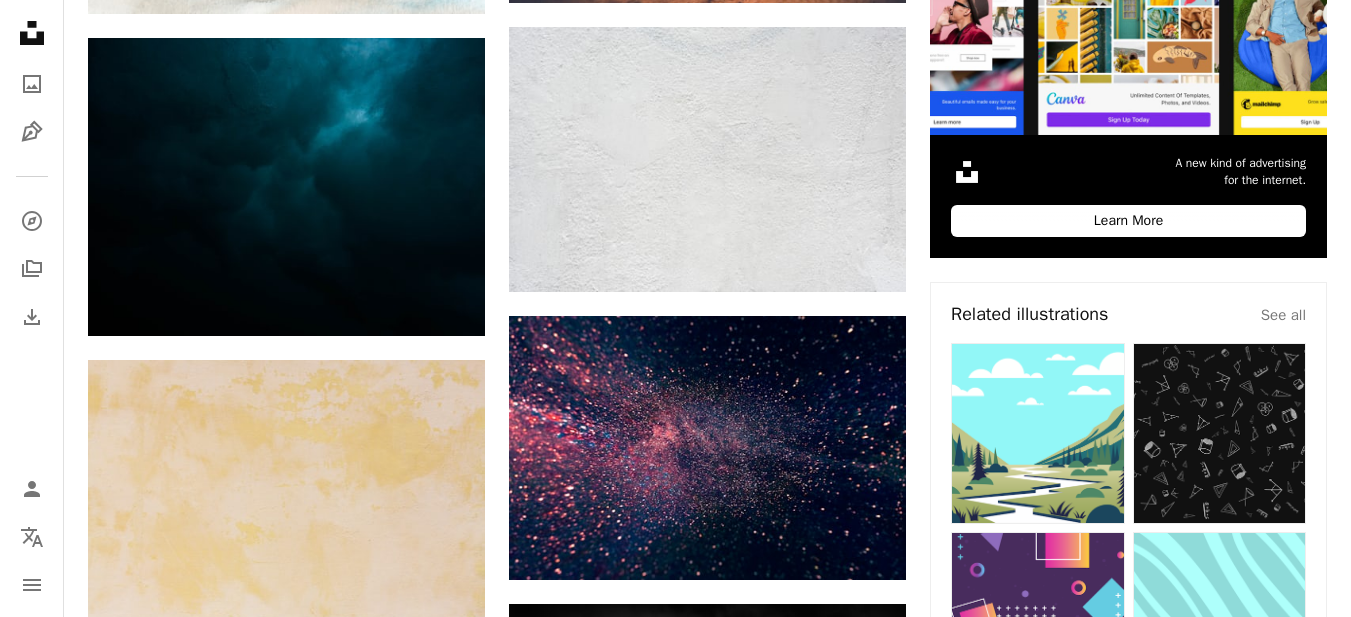 scroll, scrollTop: 759, scrollLeft: 0, axis: vertical 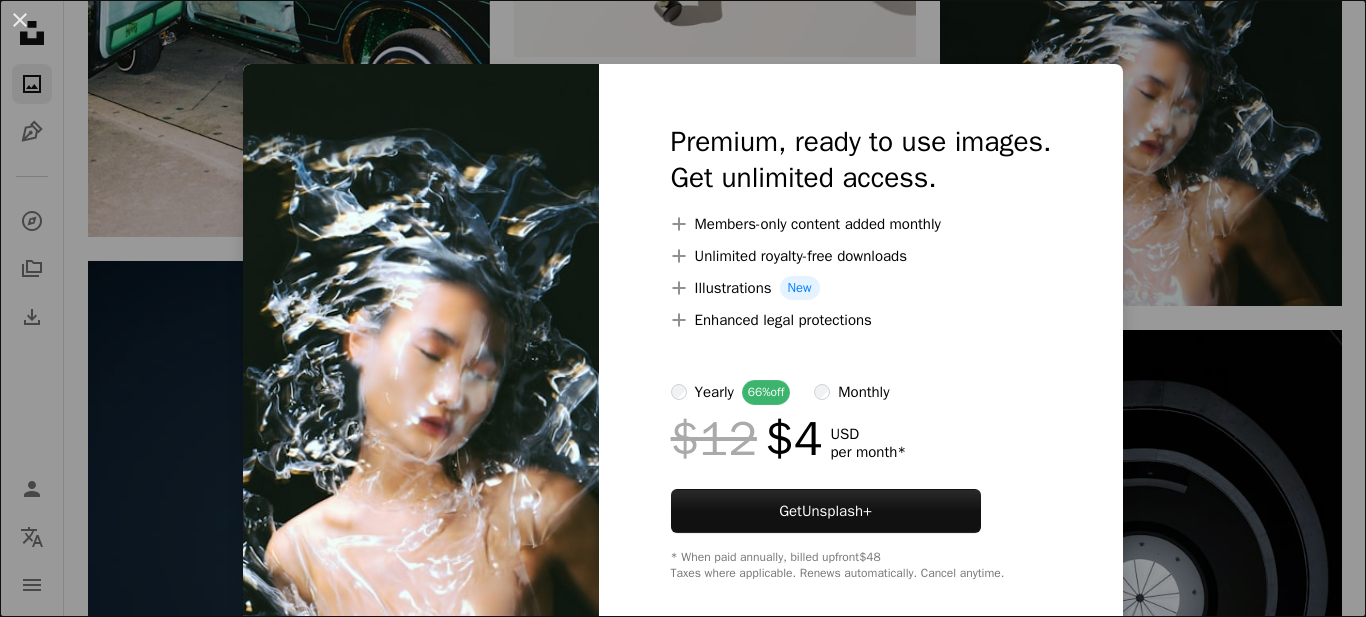 click on "An X shape Premium, ready to use images. Get unlimited access. A plus sign Members-only content added monthly A plus sign Unlimited royalty-free downloads A plus sign Illustrations  New A plus sign Enhanced legal protections yearly 66%  off monthly $12   $4 USD per month * Get  Unsplash+ * When paid annually, billed upfront  $48 Taxes where applicable. Renews automatically. Cancel anytime." at bounding box center [683, 308] 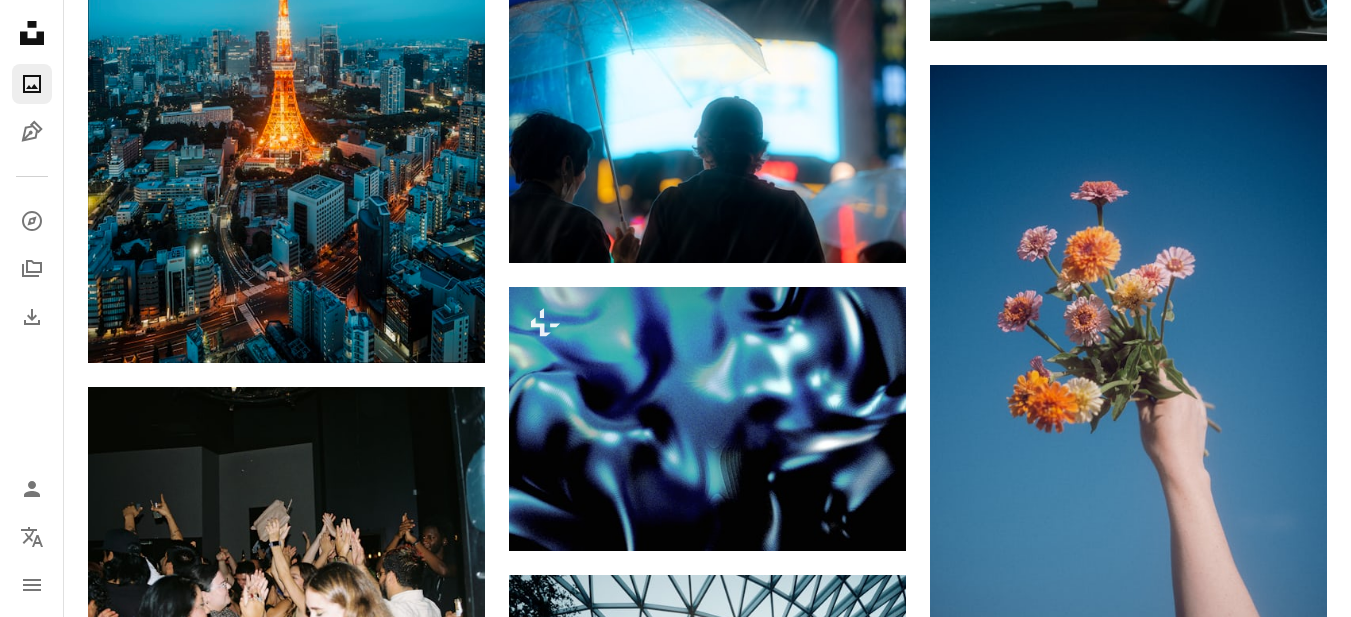 scroll, scrollTop: 3920, scrollLeft: 0, axis: vertical 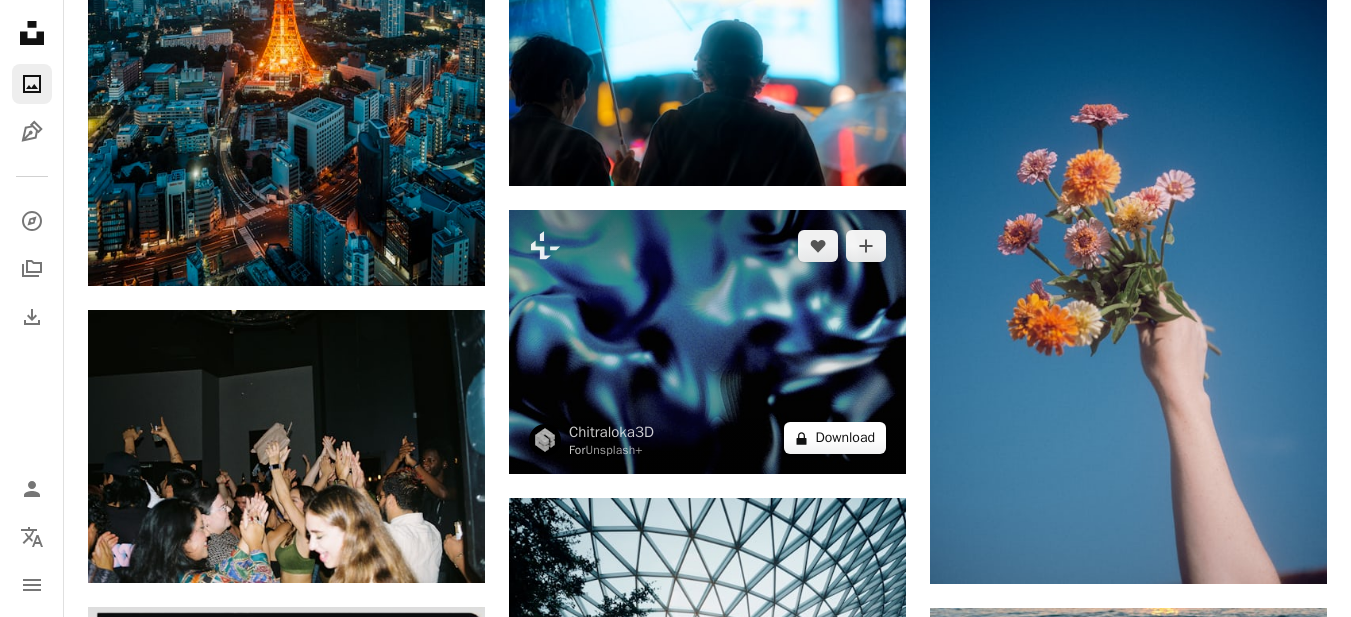 click on "A lock Download" at bounding box center [835, 438] 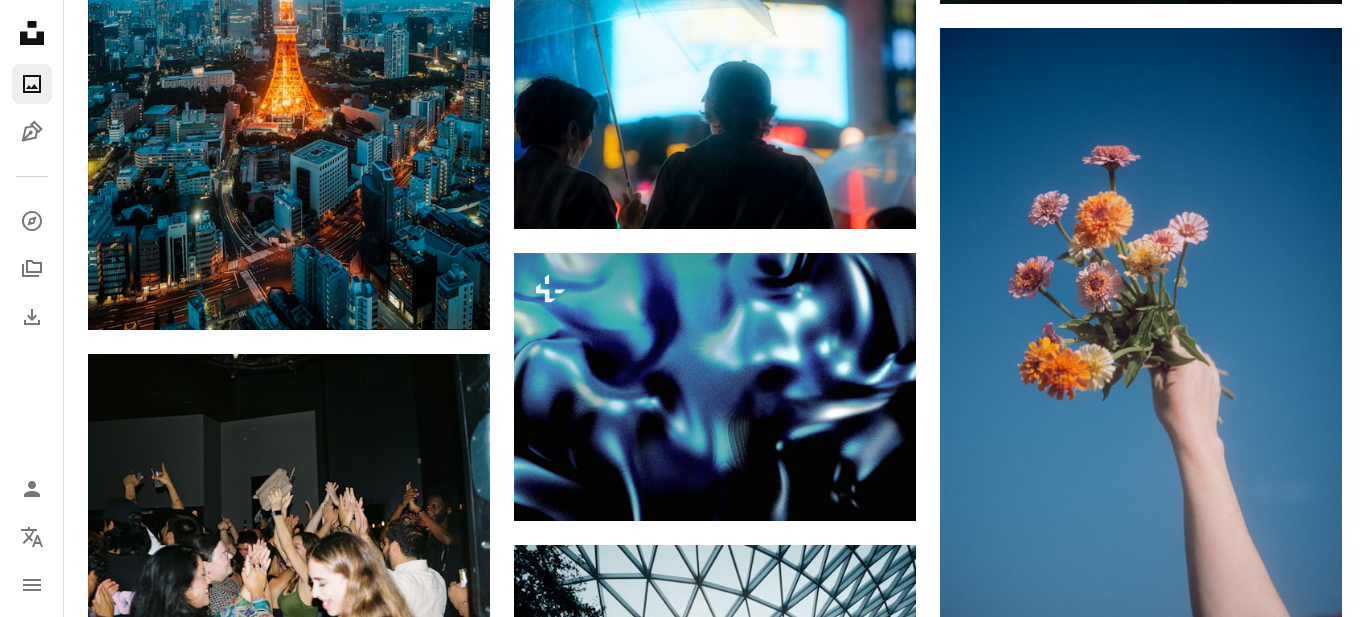 click on "An X shape Premium, ready to use images. Get unlimited access. A plus sign Members-only content added monthly A plus sign Unlimited royalty-free downloads A plus sign Illustrations  New A plus sign Enhanced legal protections yearly 66%  off monthly $12   $4 USD per month * Get  Unsplash+ * When paid annually, billed upfront  $48 Taxes where applicable. Renews automatically. Cancel anytime." at bounding box center [683, 4768] 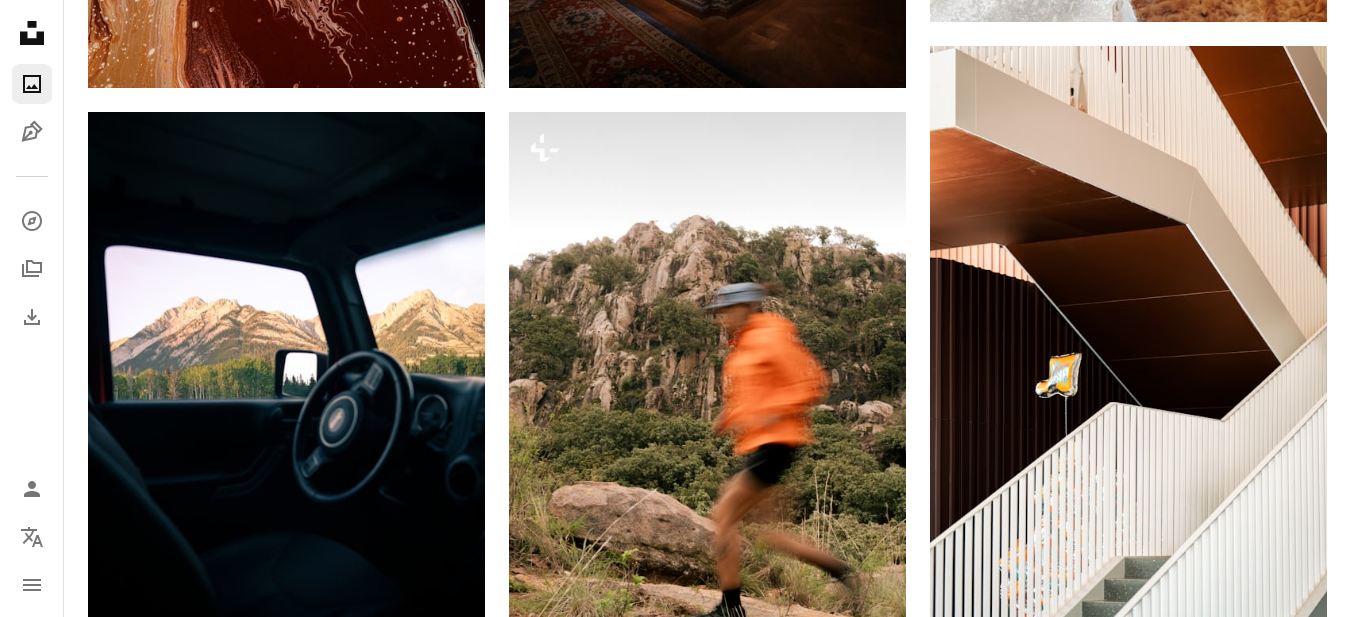 scroll, scrollTop: 1040, scrollLeft: 0, axis: vertical 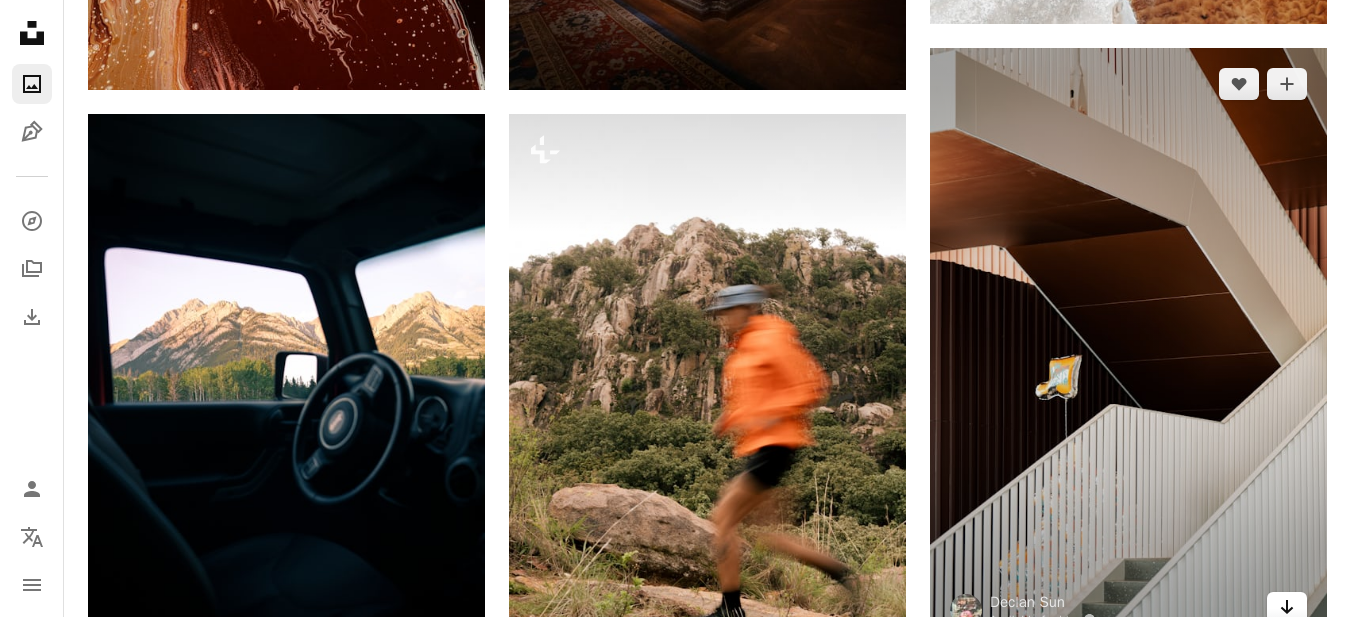 click on "Arrow pointing down" 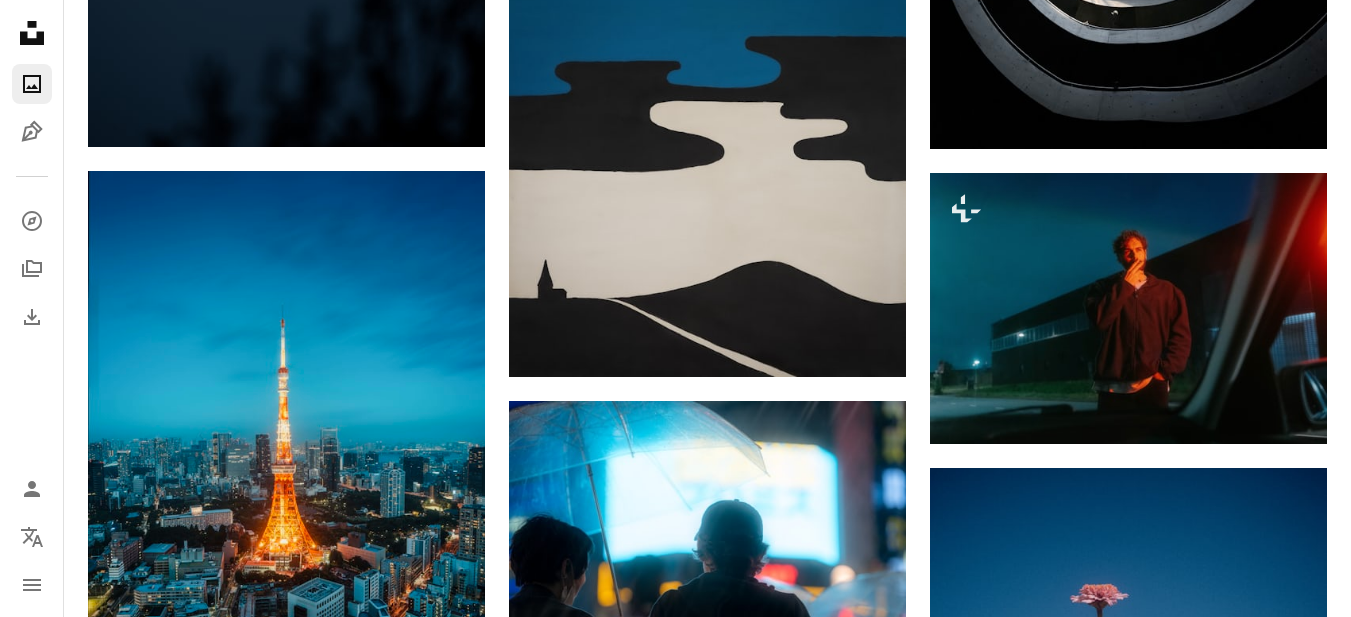 scroll, scrollTop: 3480, scrollLeft: 0, axis: vertical 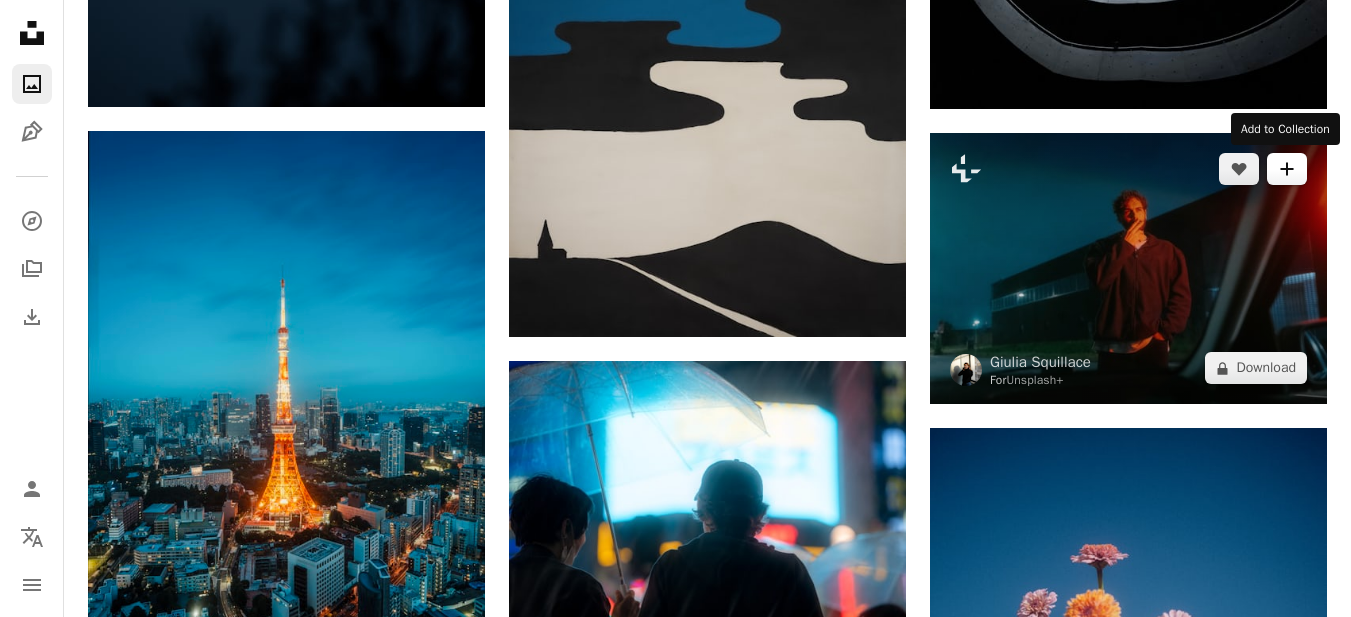 click on "A plus sign" at bounding box center [1287, 169] 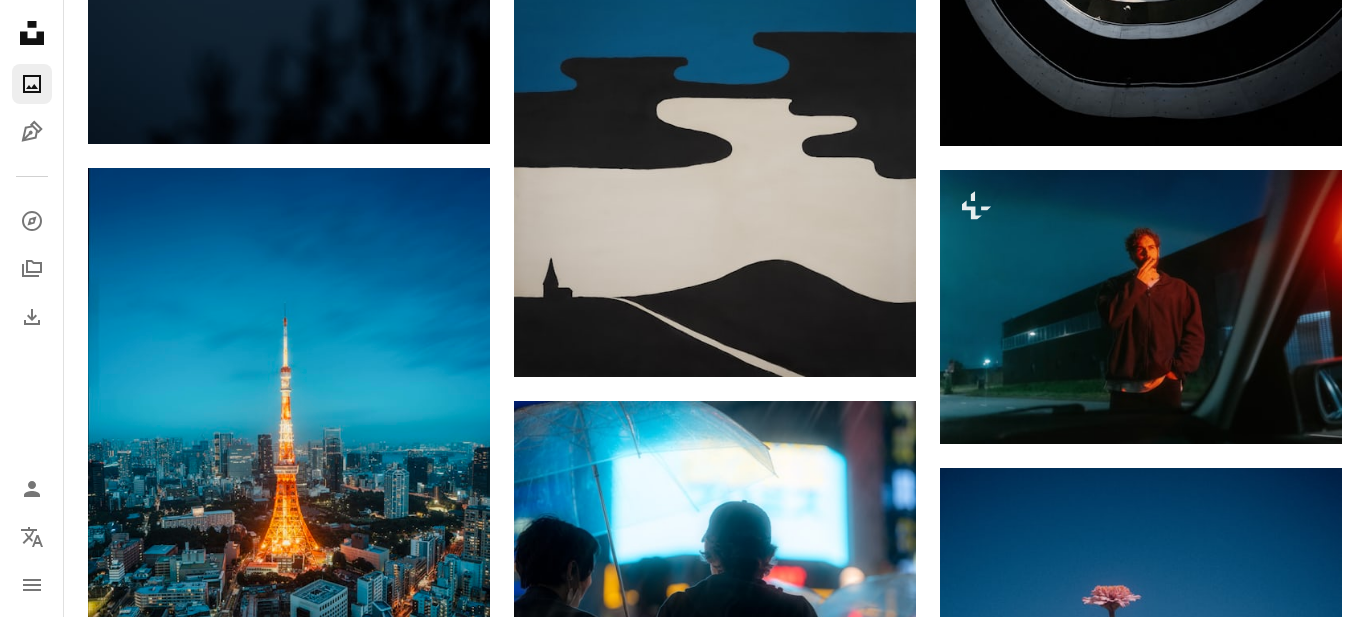 click on "An X shape Join Unsplash Already have an account?  Login First name Last name Email Username  (only letters, numbers and underscores) Password  (min. 8 char) Join By joining, you agree to the  Terms  and  Privacy Policy ." at bounding box center (683, 5208) 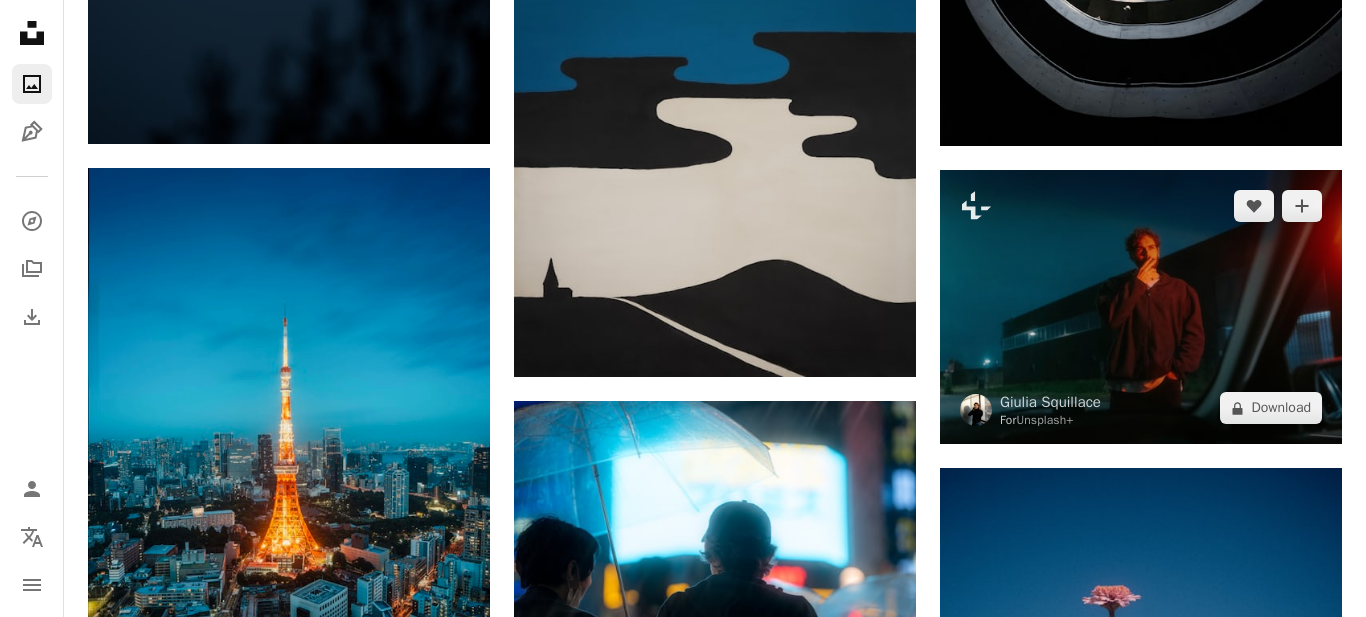 click at bounding box center (1141, 307) 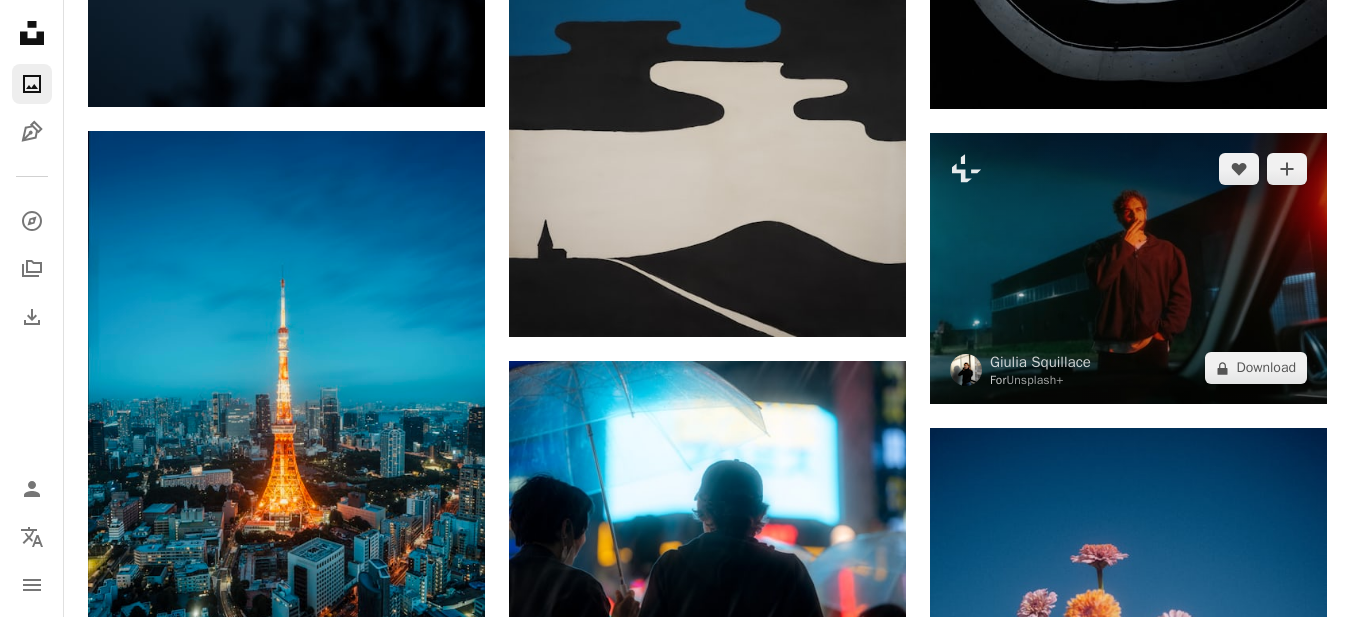 click at bounding box center [1128, 268] 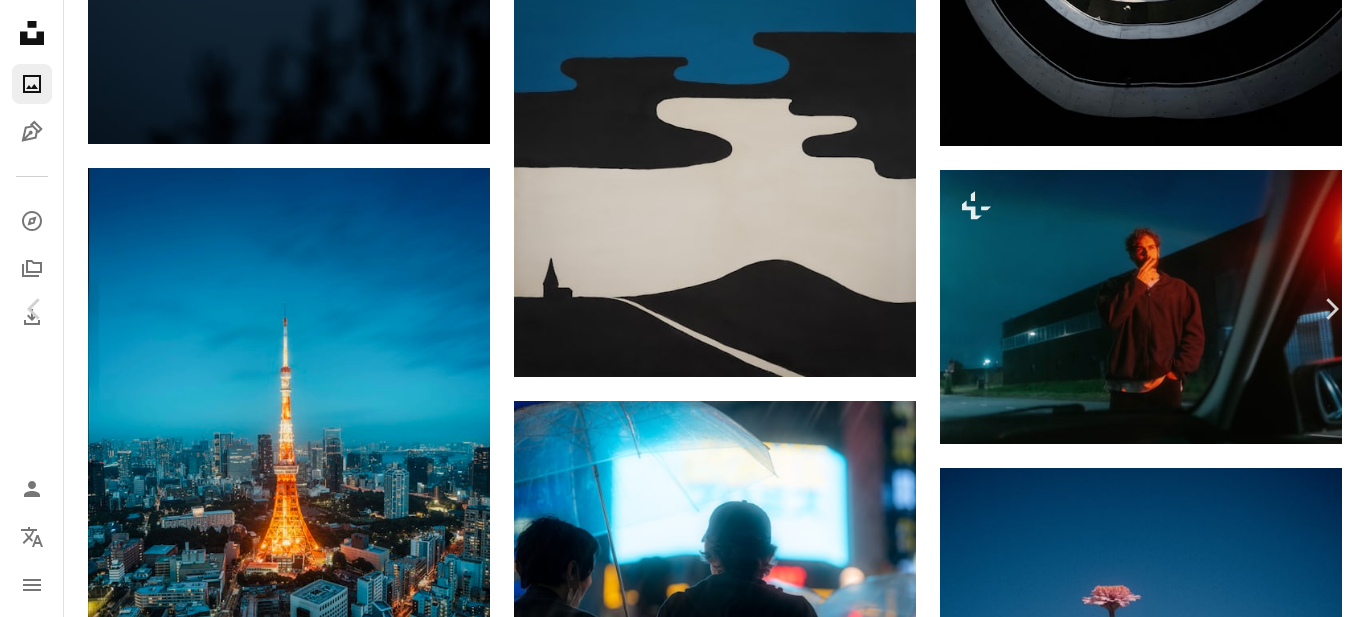 click on "A lock Download" at bounding box center [1205, 4947] 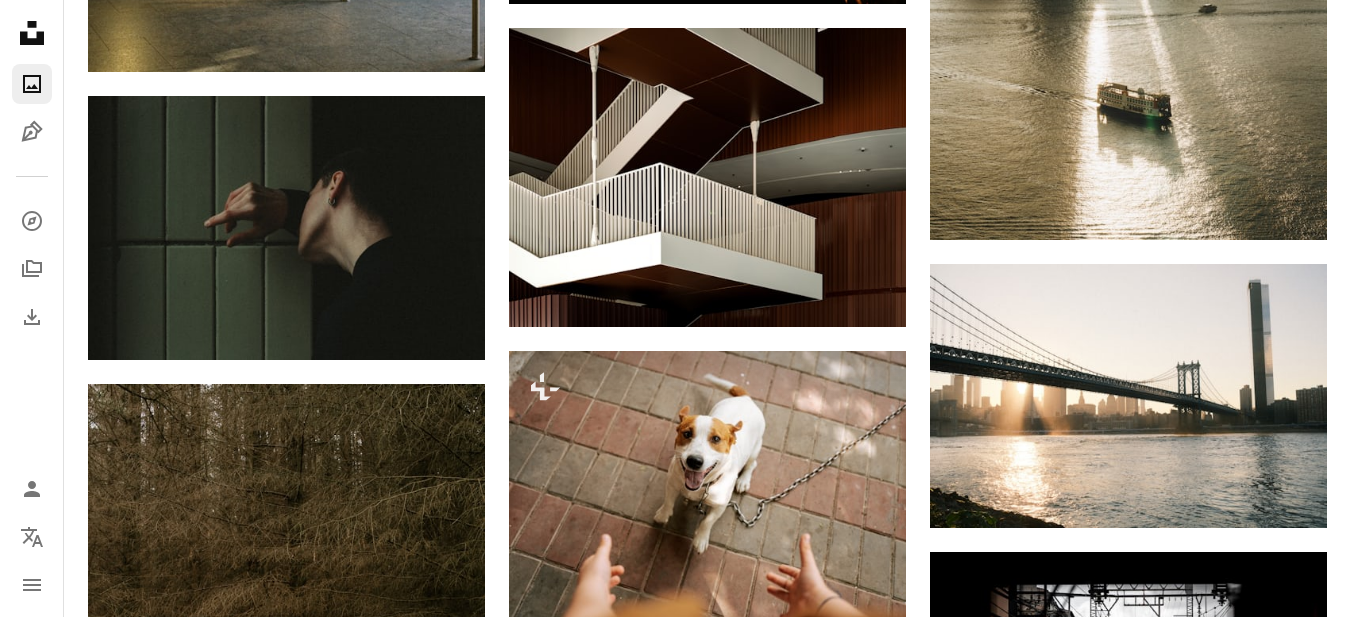 scroll, scrollTop: 9200, scrollLeft: 0, axis: vertical 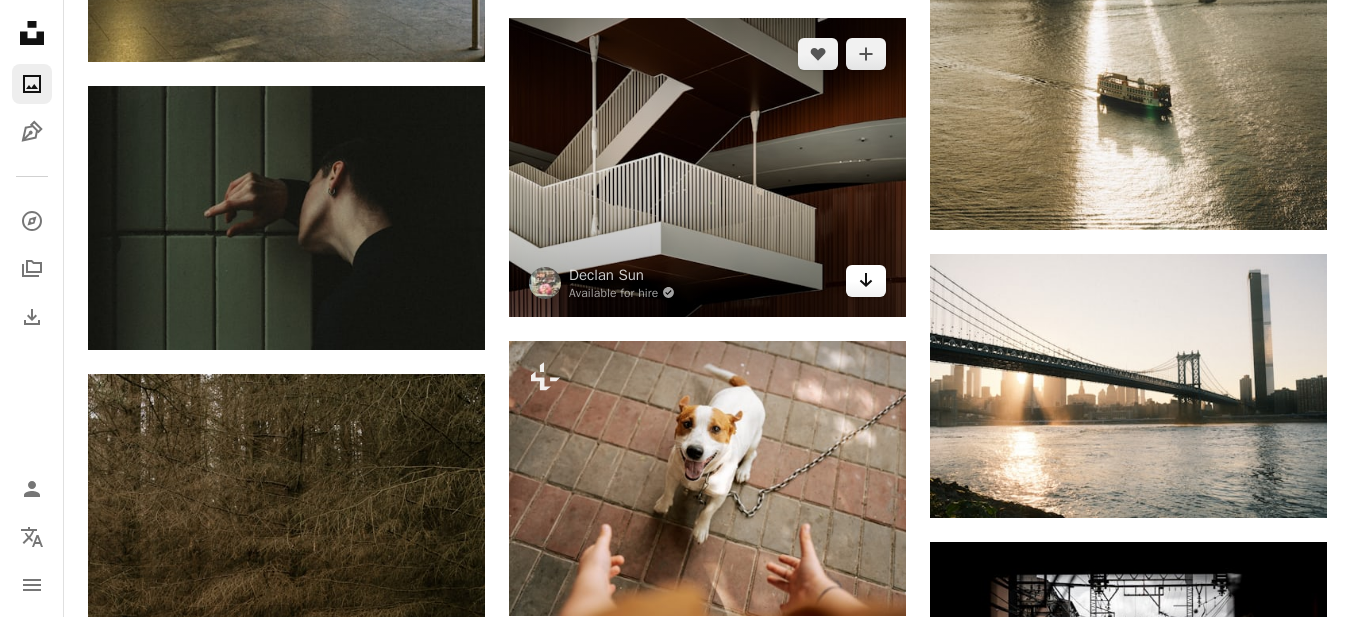 click on "Arrow pointing down" 